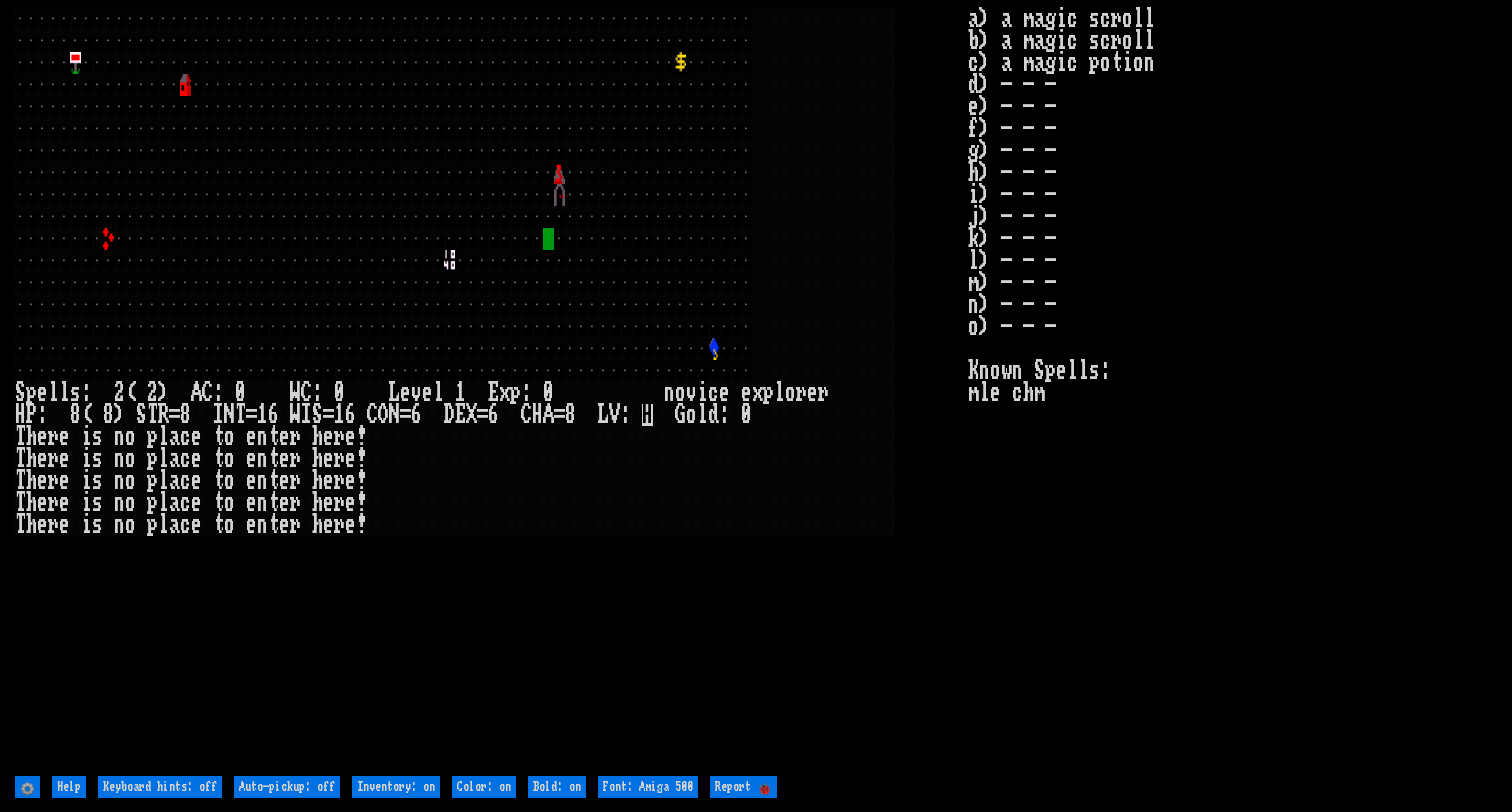 scroll, scrollTop: 0, scrollLeft: 0, axis: both 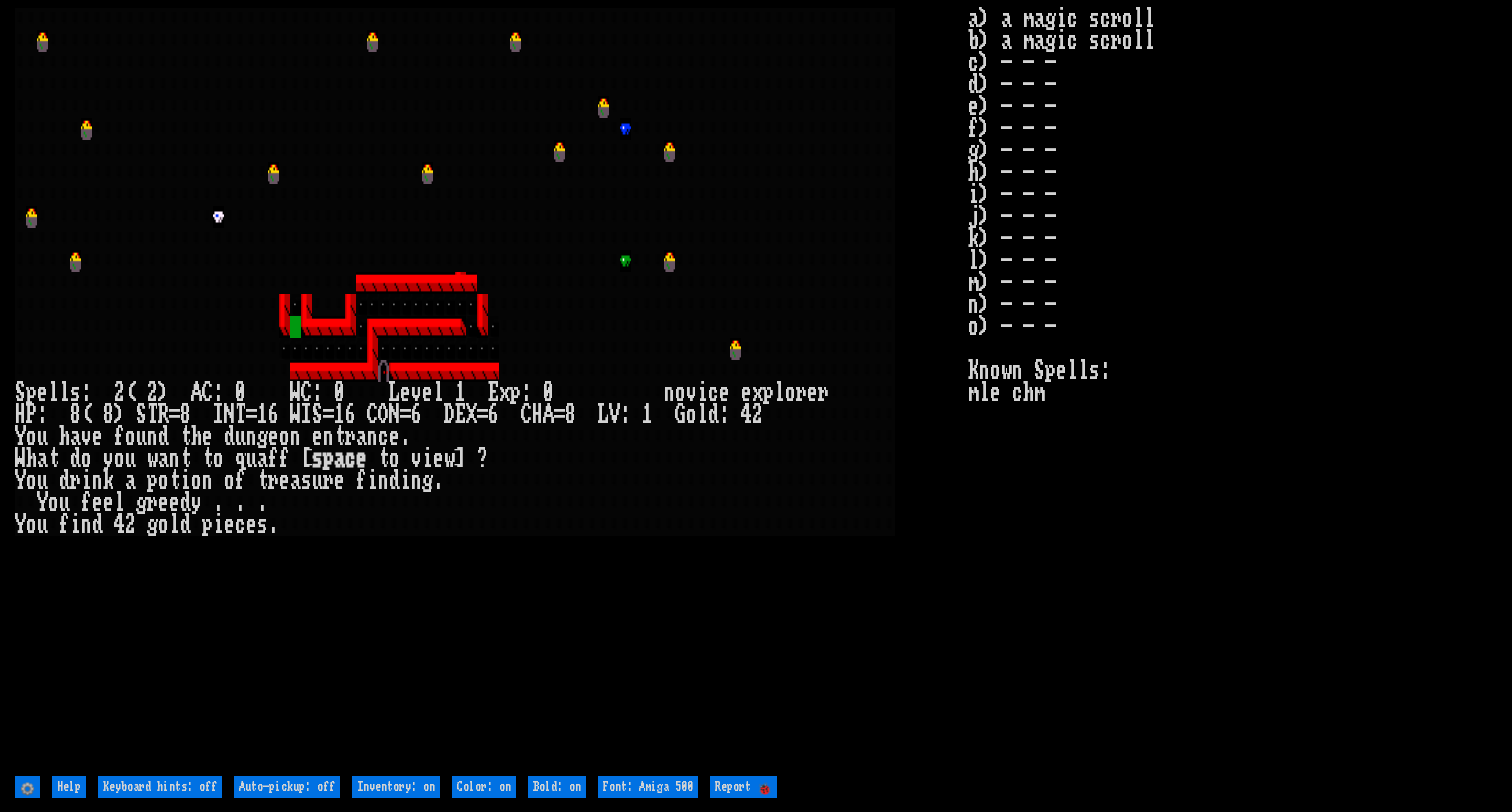 click at bounding box center [491, 389] 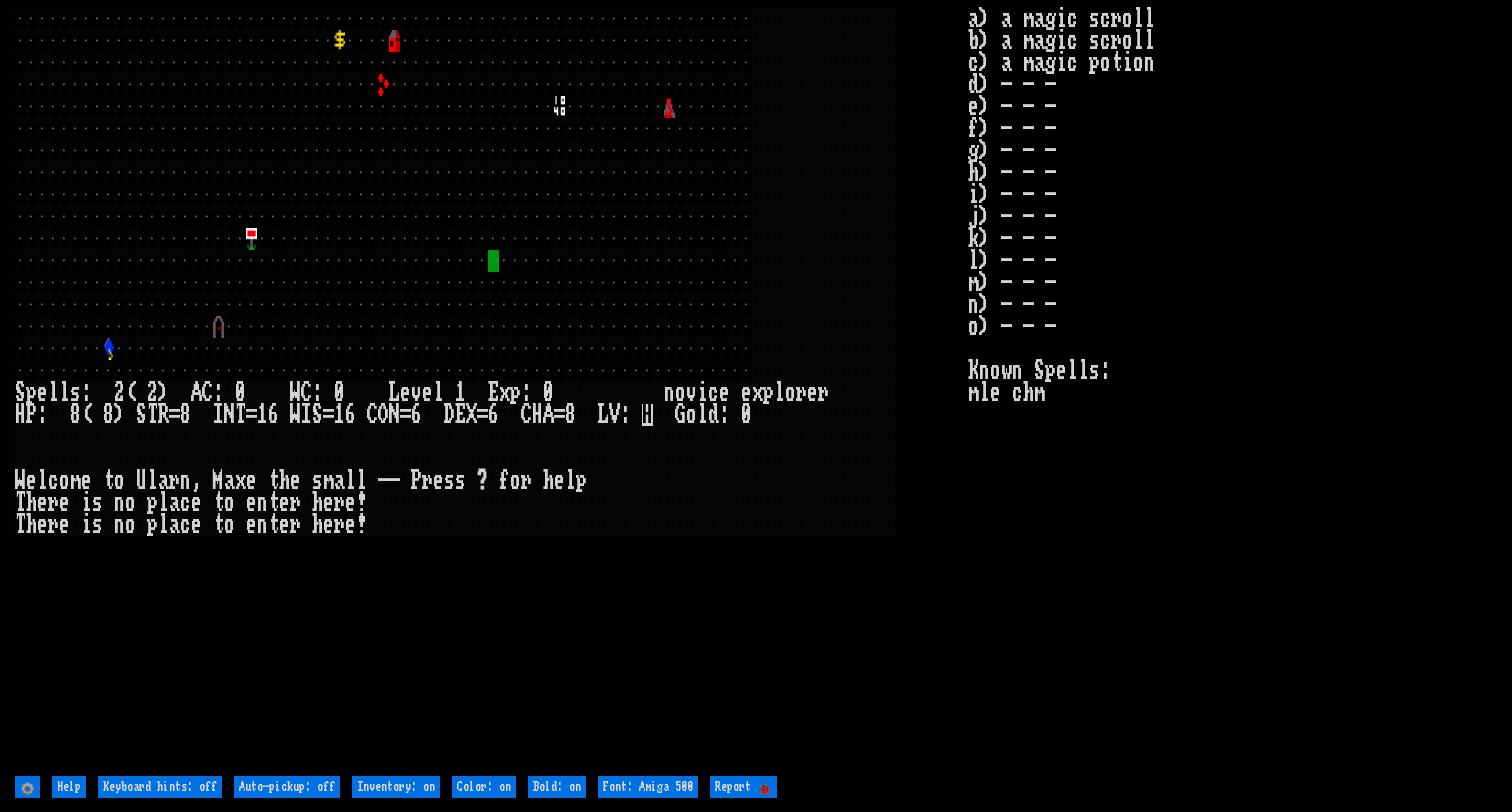 scroll, scrollTop: 0, scrollLeft: 0, axis: both 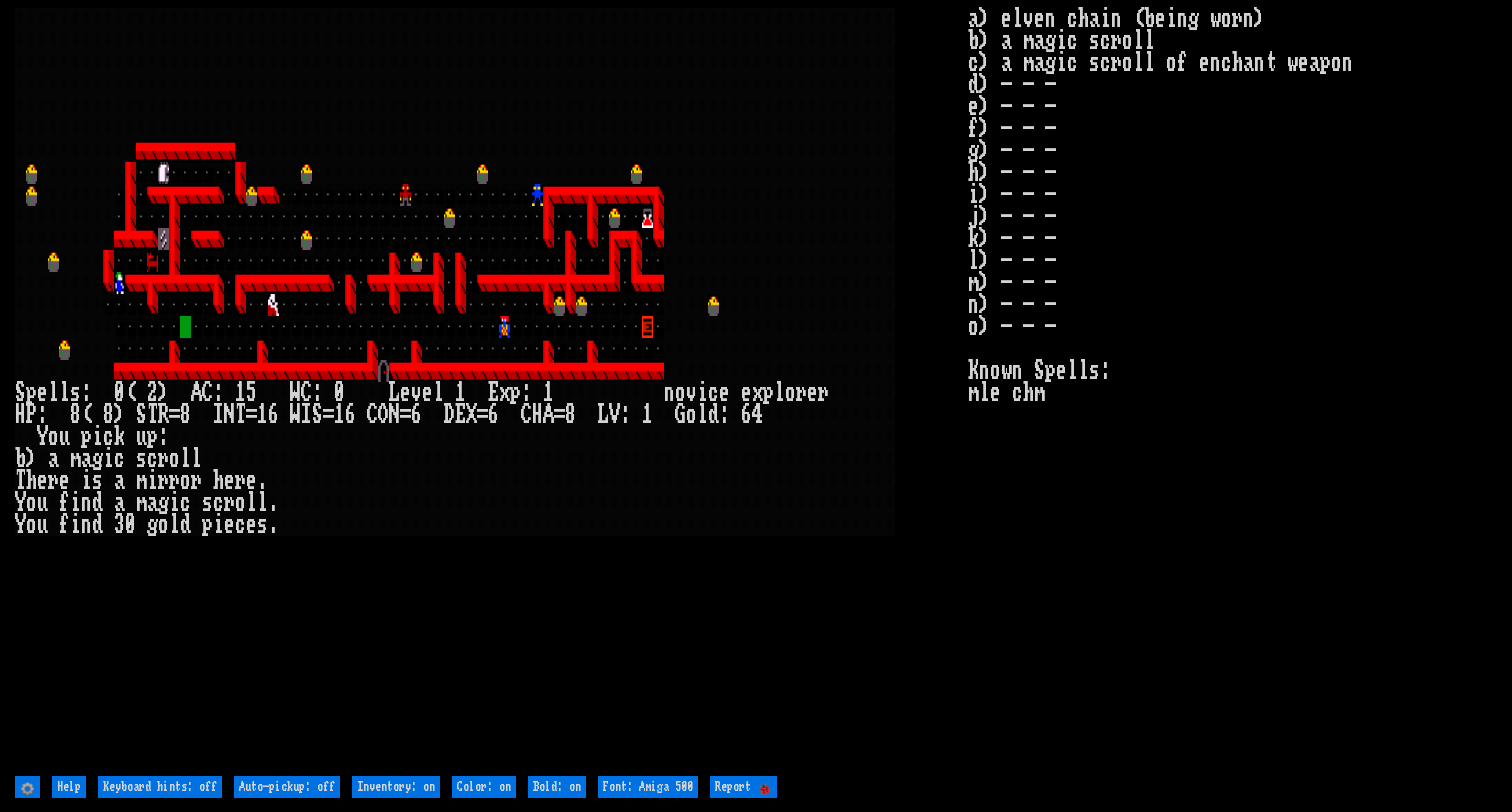 click at bounding box center [491, 389] 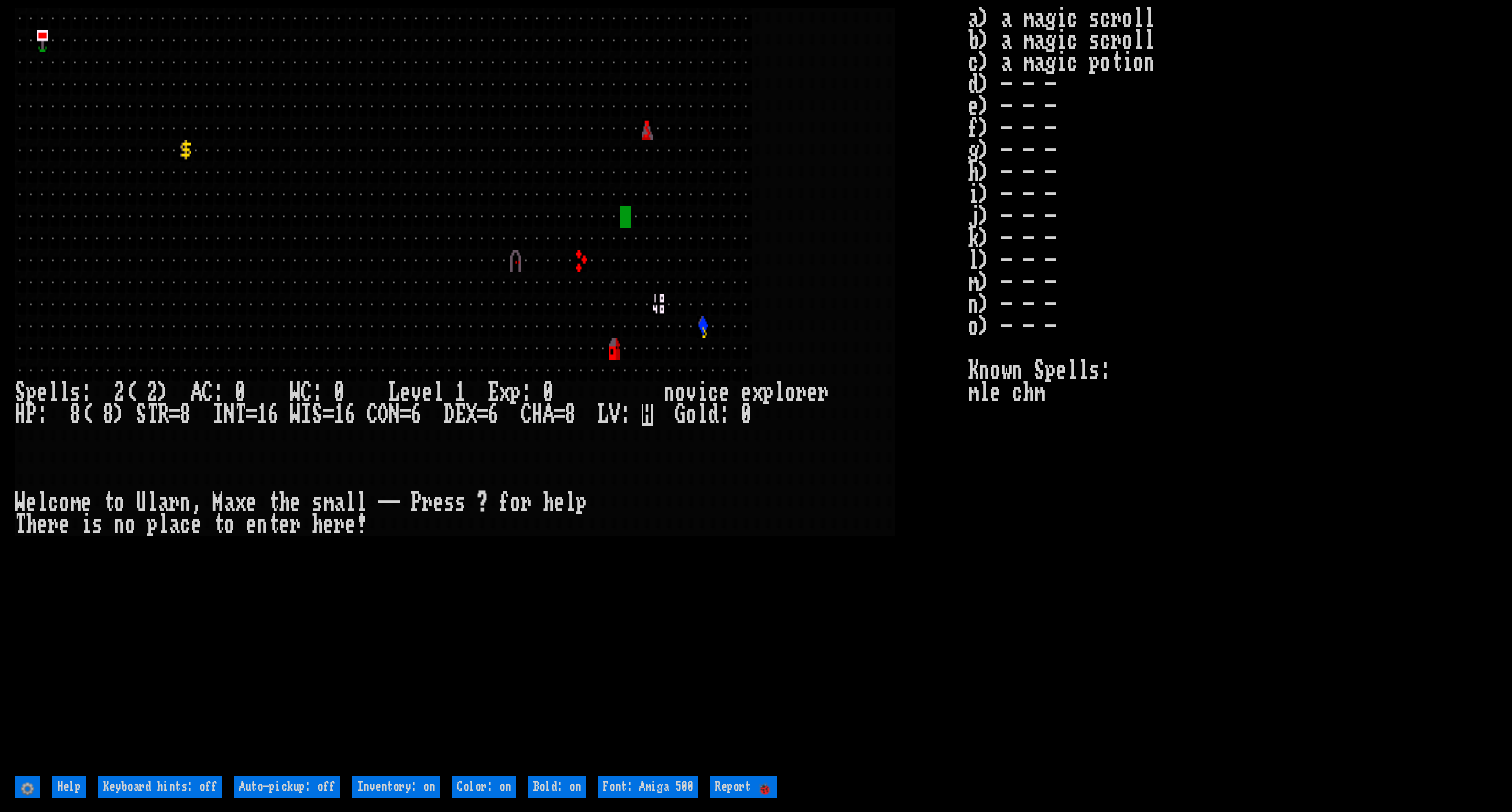 scroll, scrollTop: 0, scrollLeft: 0, axis: both 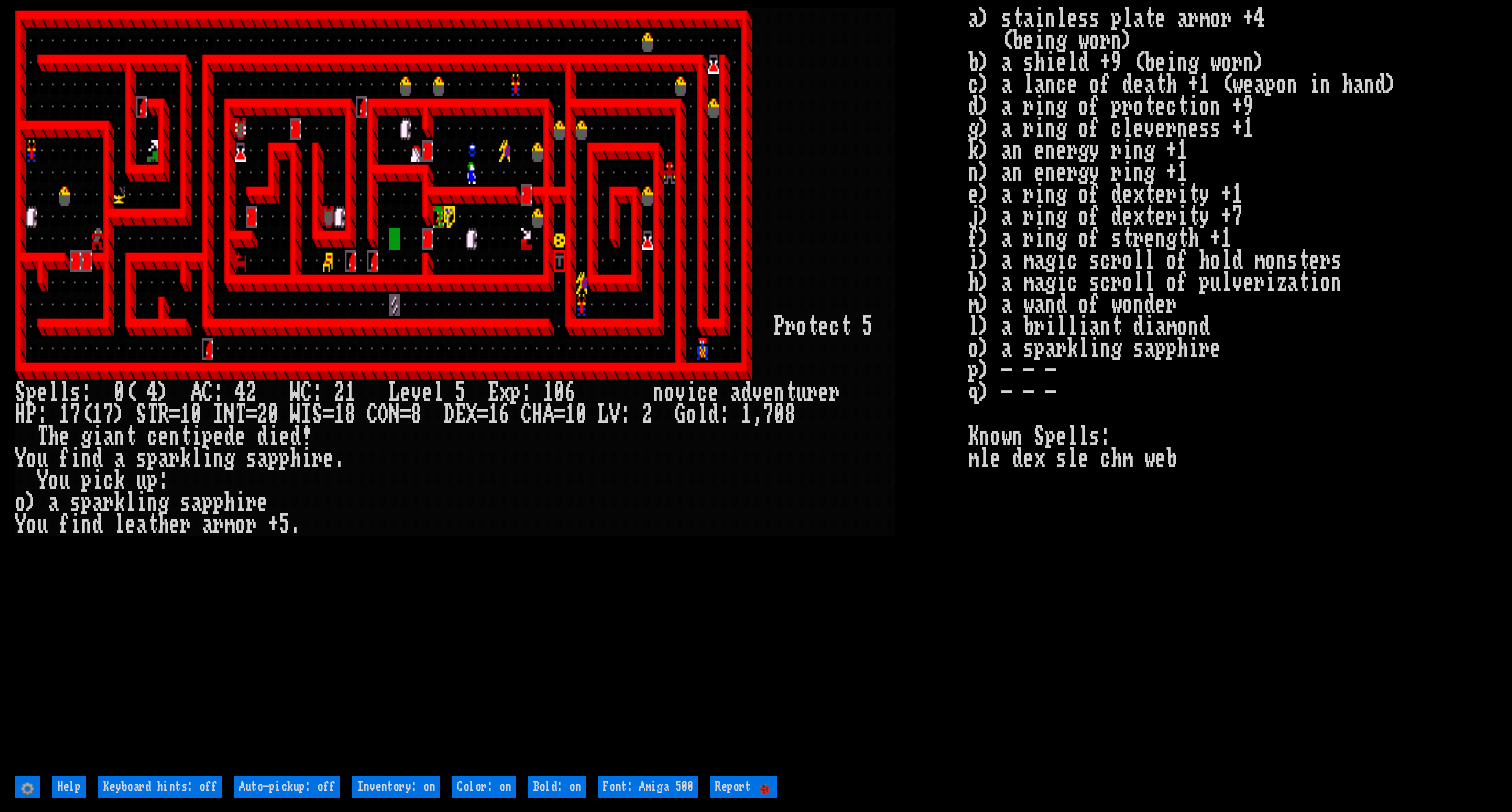 click at bounding box center (491, 389) 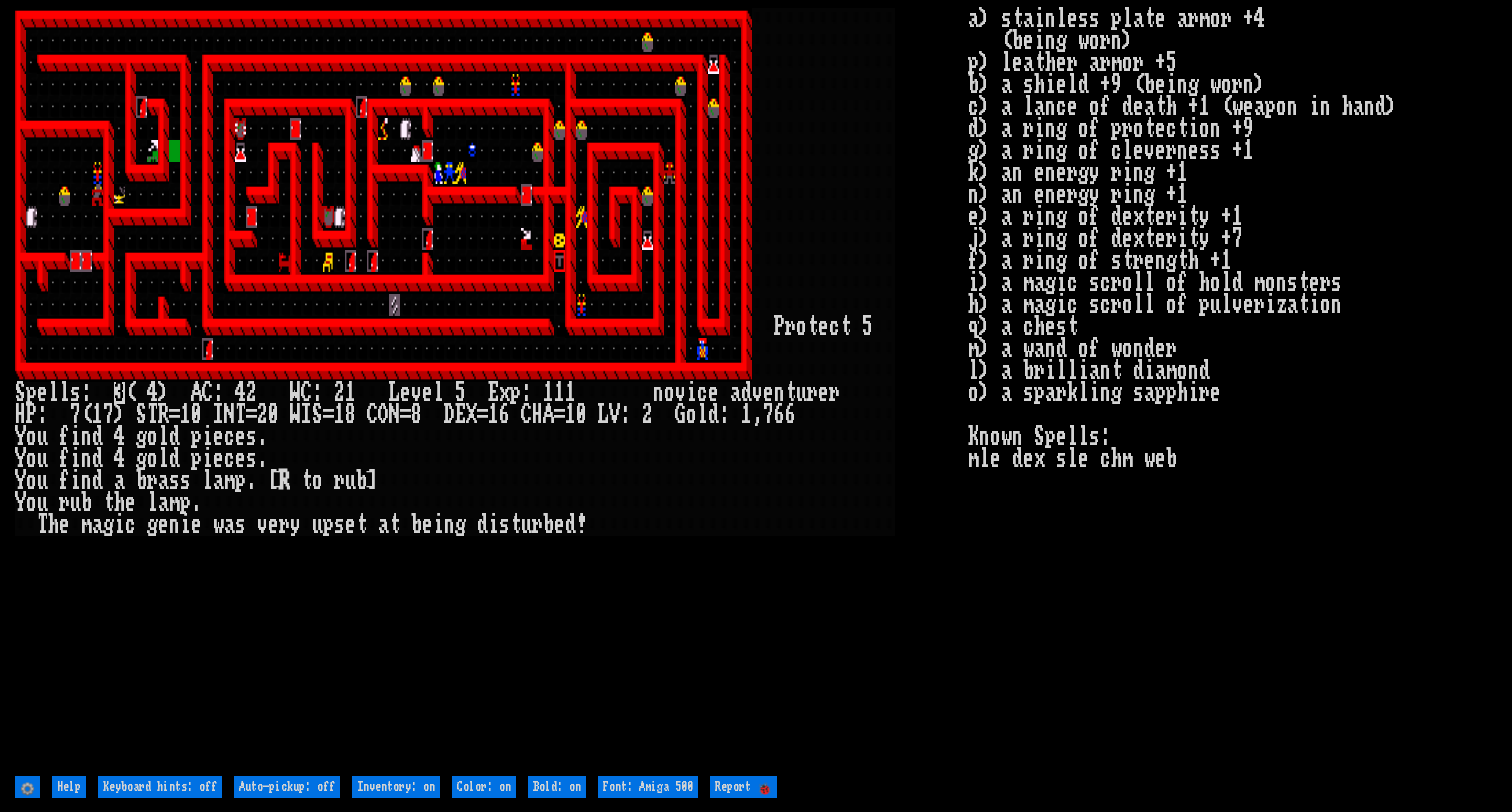scroll, scrollTop: 0, scrollLeft: 0, axis: both 